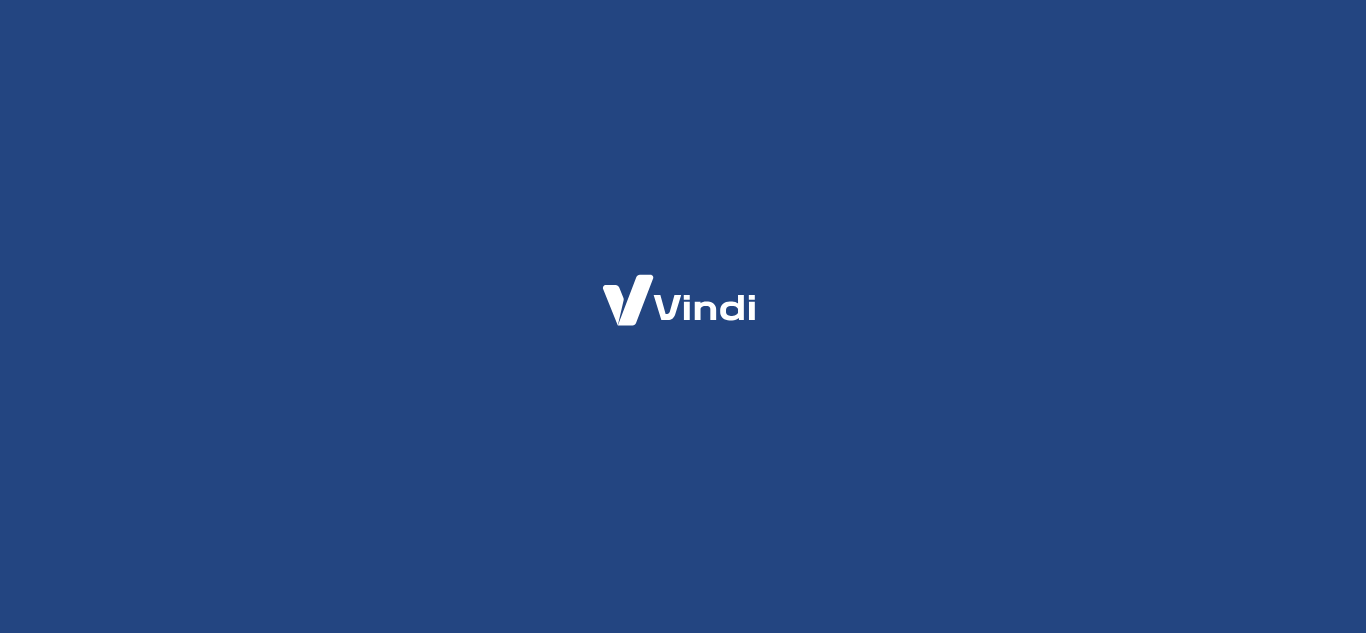 scroll, scrollTop: 0, scrollLeft: 0, axis: both 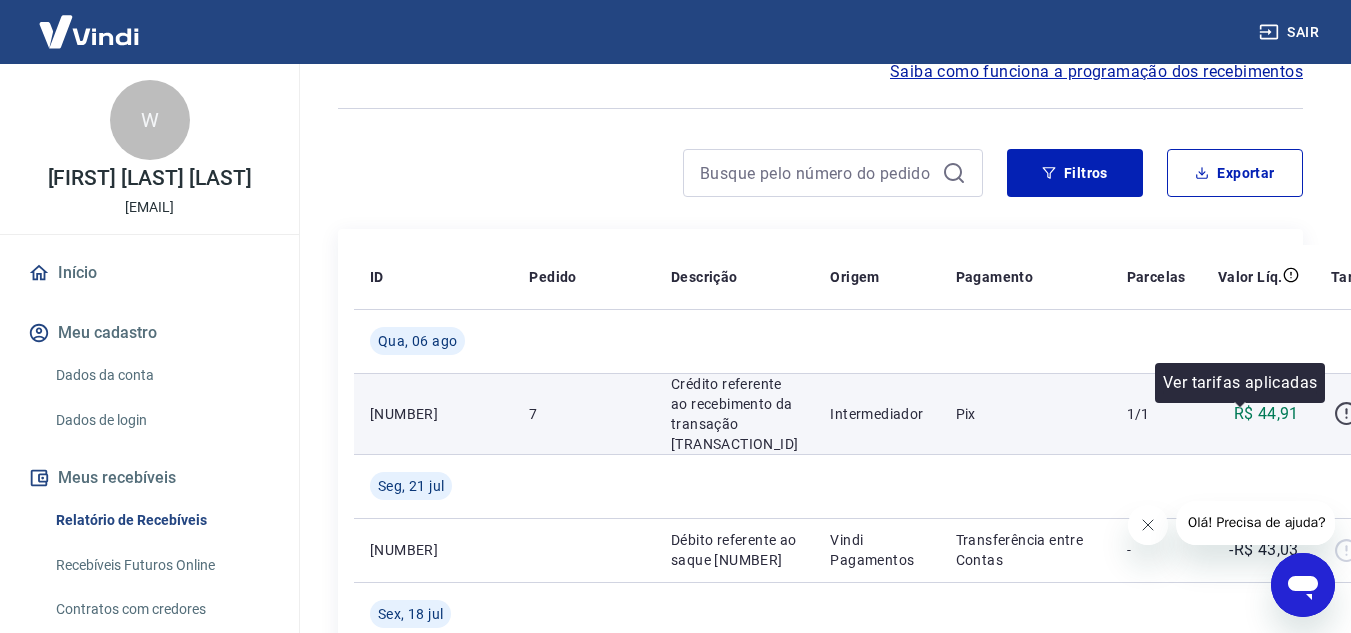 click 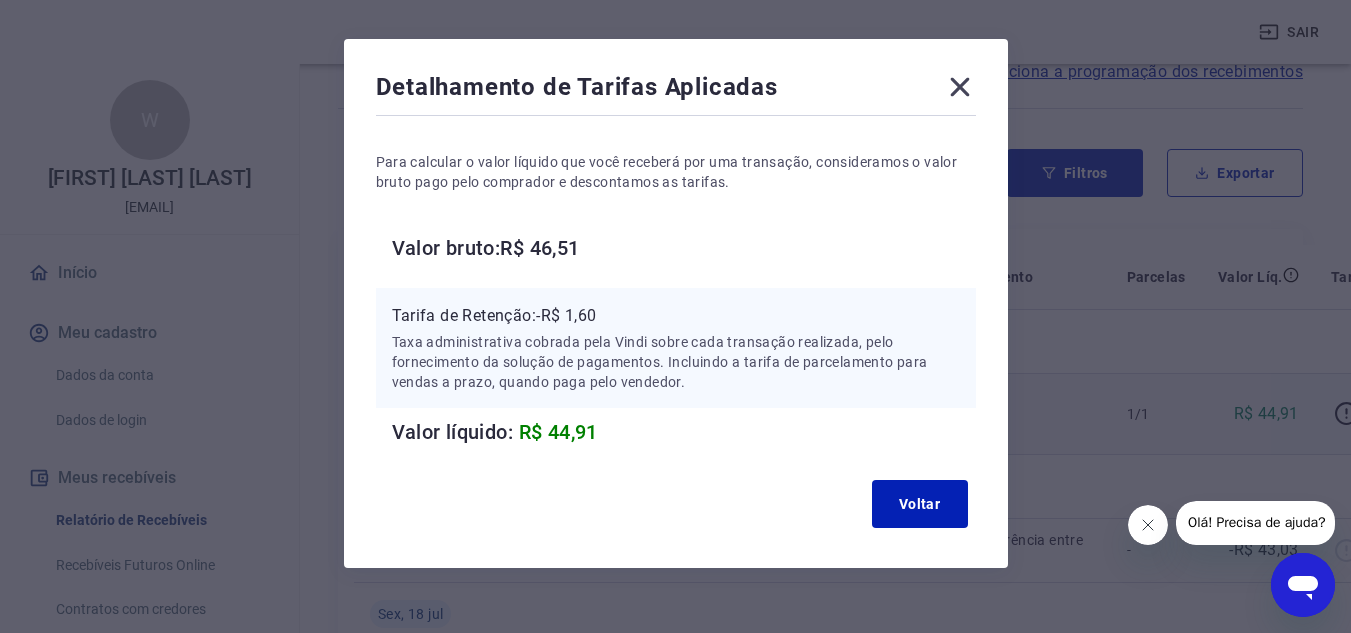 scroll, scrollTop: 88, scrollLeft: 0, axis: vertical 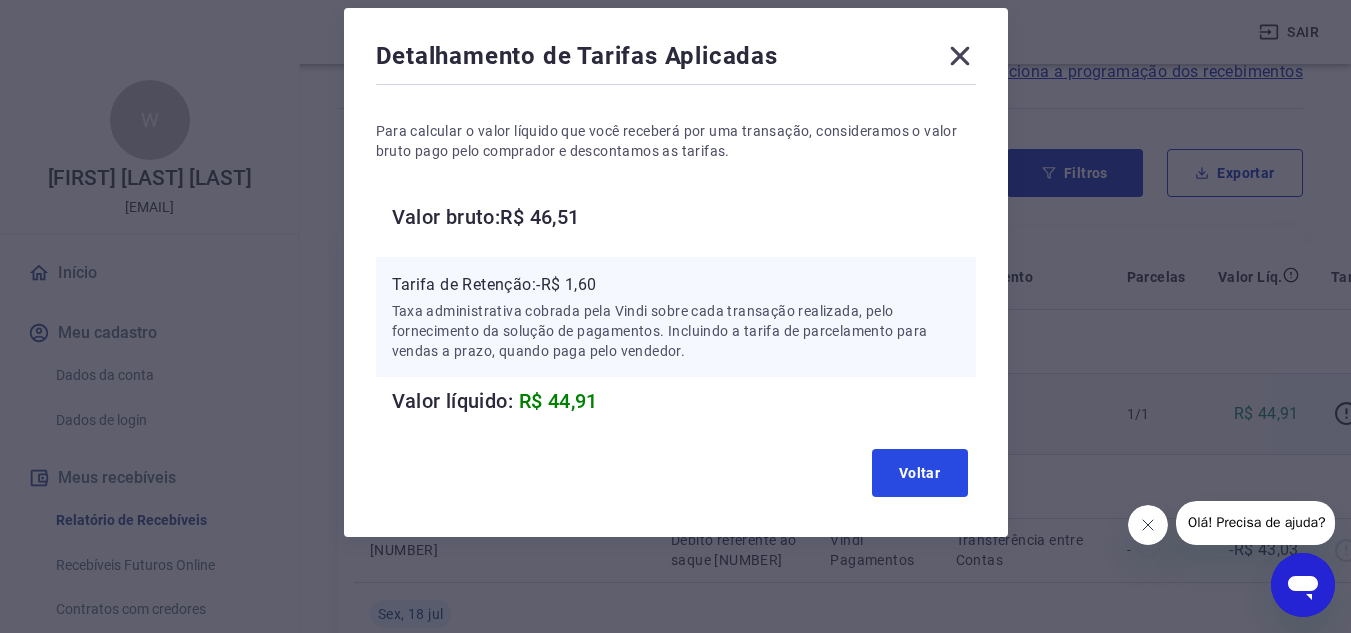 click on "Voltar" at bounding box center [920, 473] 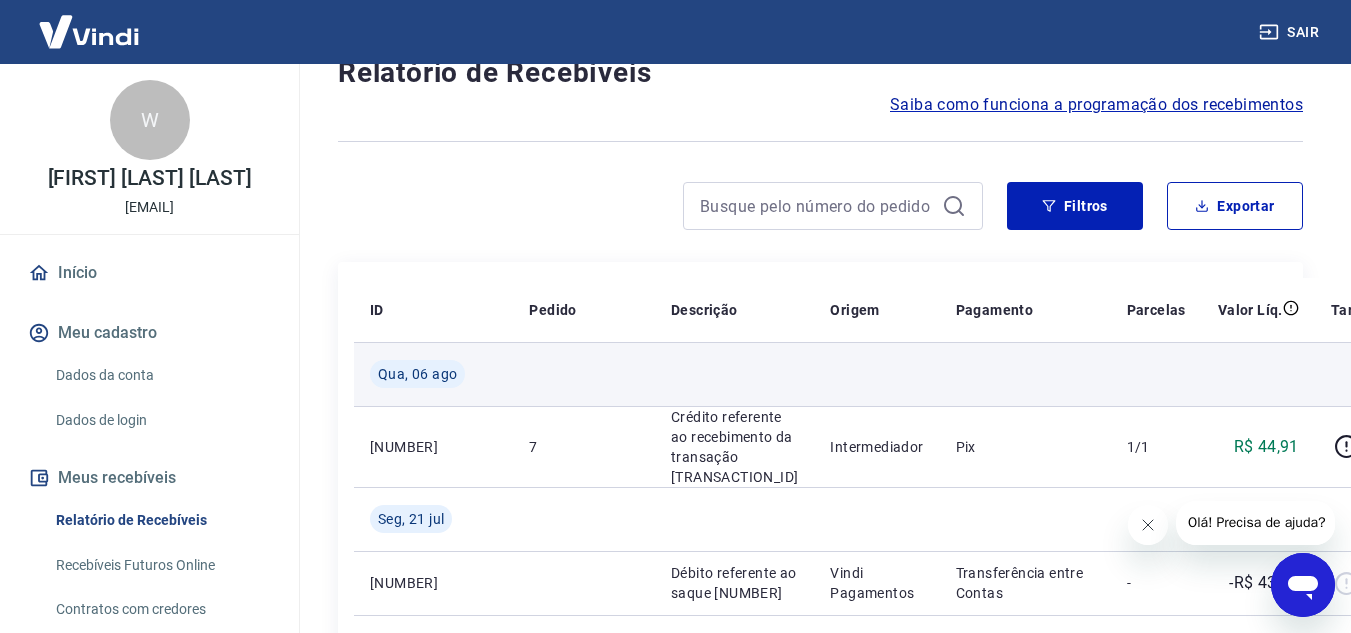 scroll, scrollTop: 100, scrollLeft: 0, axis: vertical 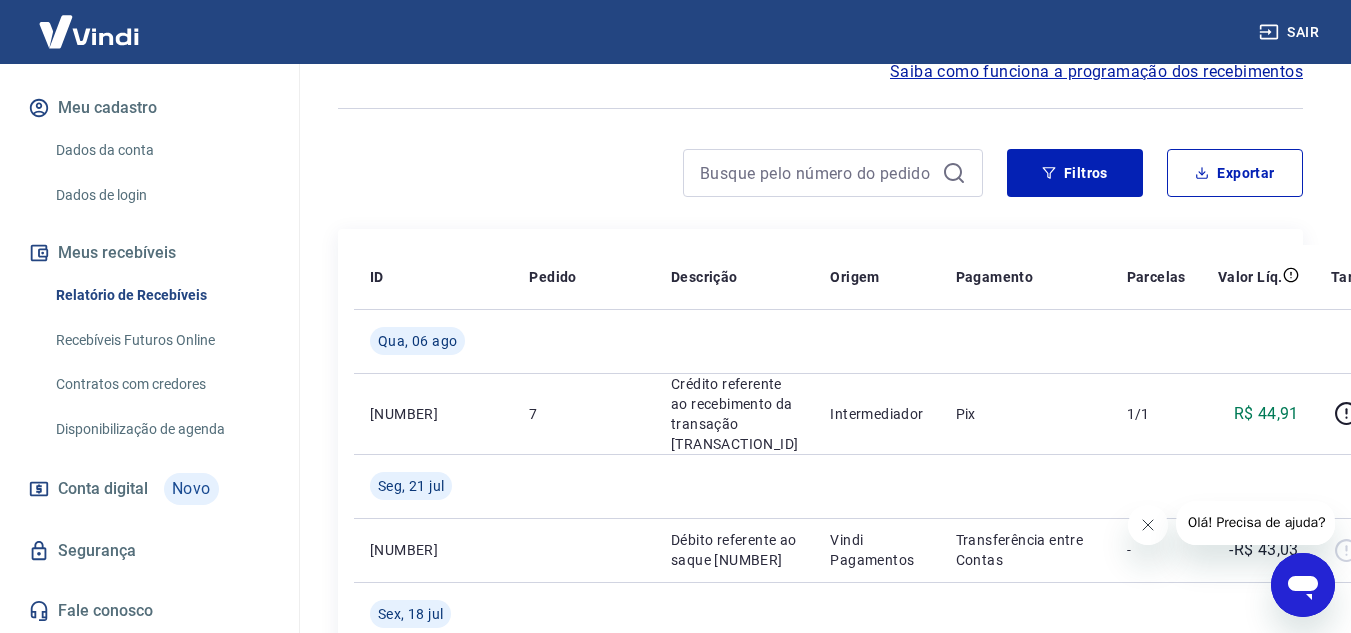 click on "Recebíveis Futuros Online" at bounding box center [161, 340] 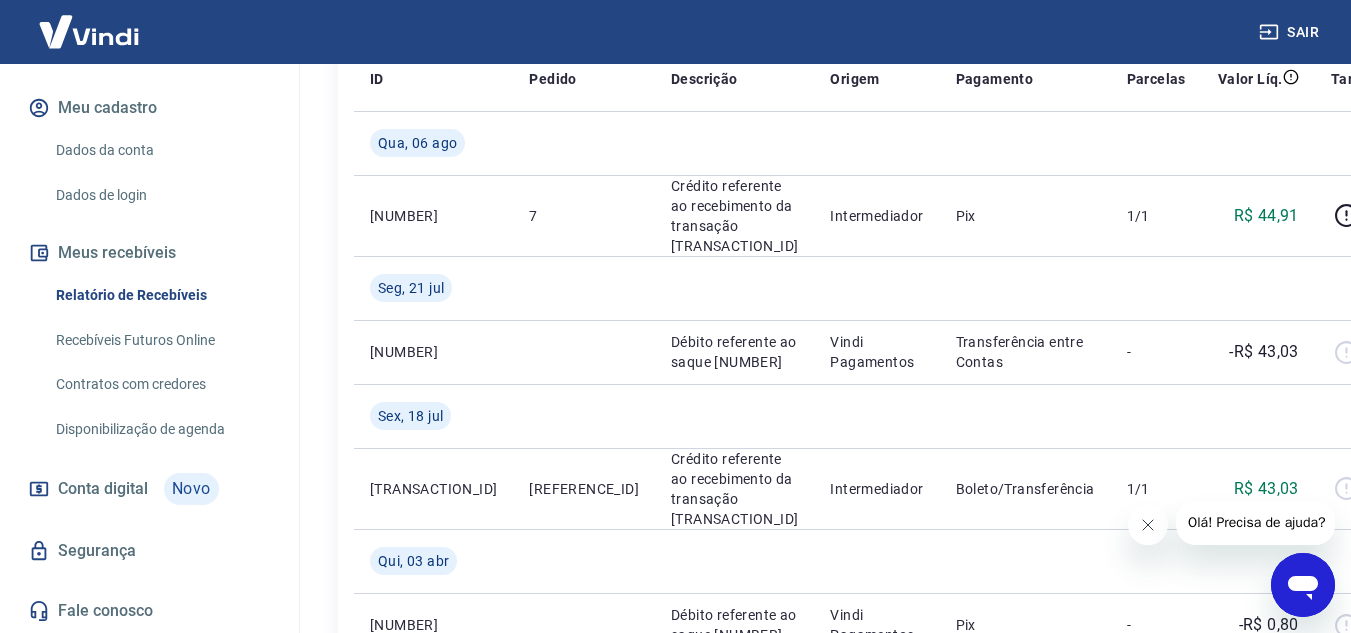 scroll, scrollTop: 300, scrollLeft: 0, axis: vertical 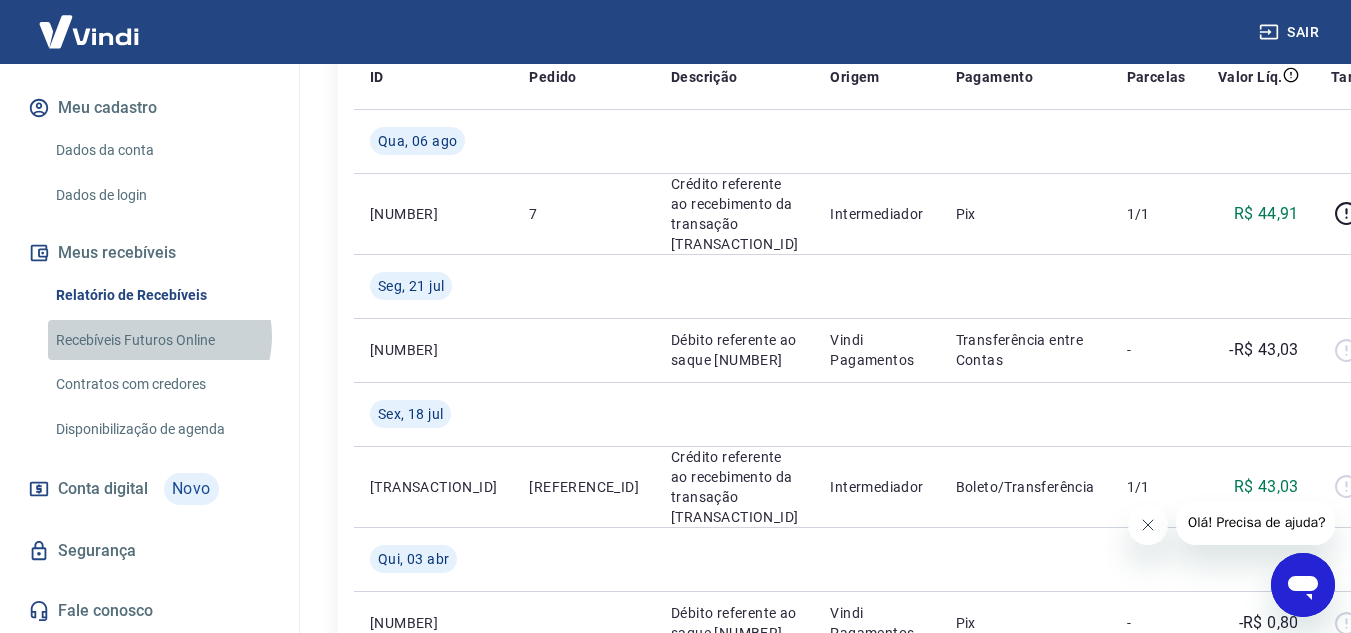 click on "Recebíveis Futuros Online" at bounding box center [161, 340] 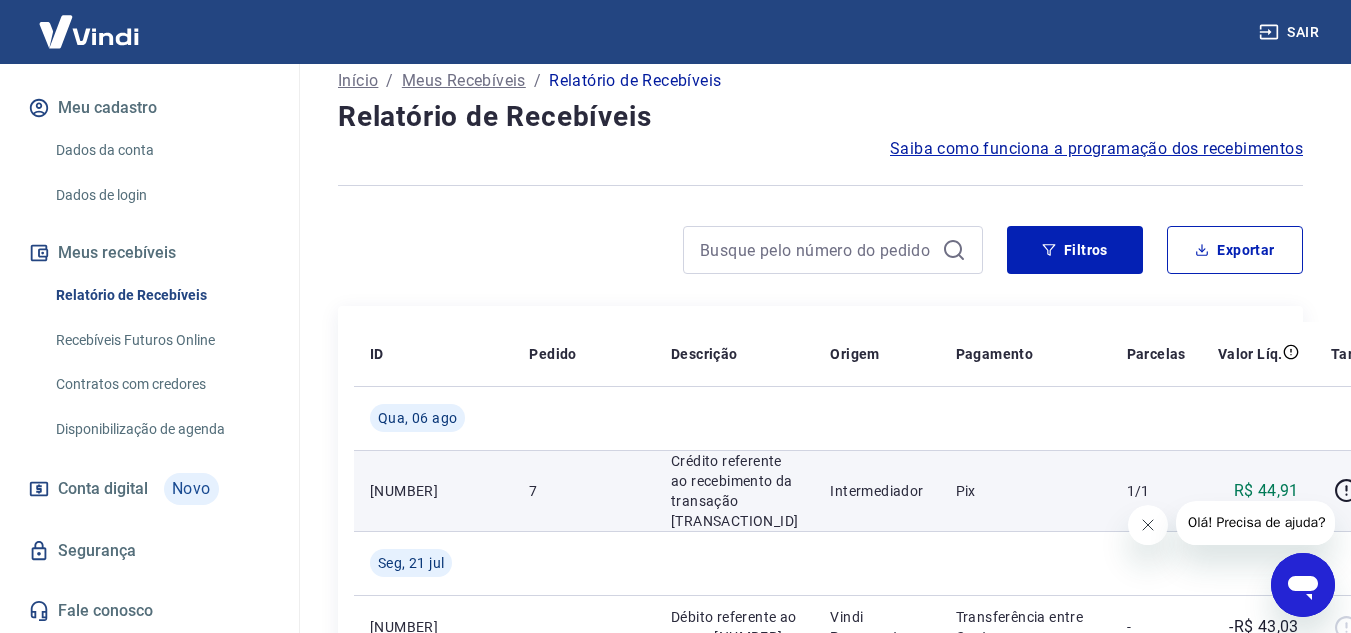 scroll, scrollTop: 0, scrollLeft: 0, axis: both 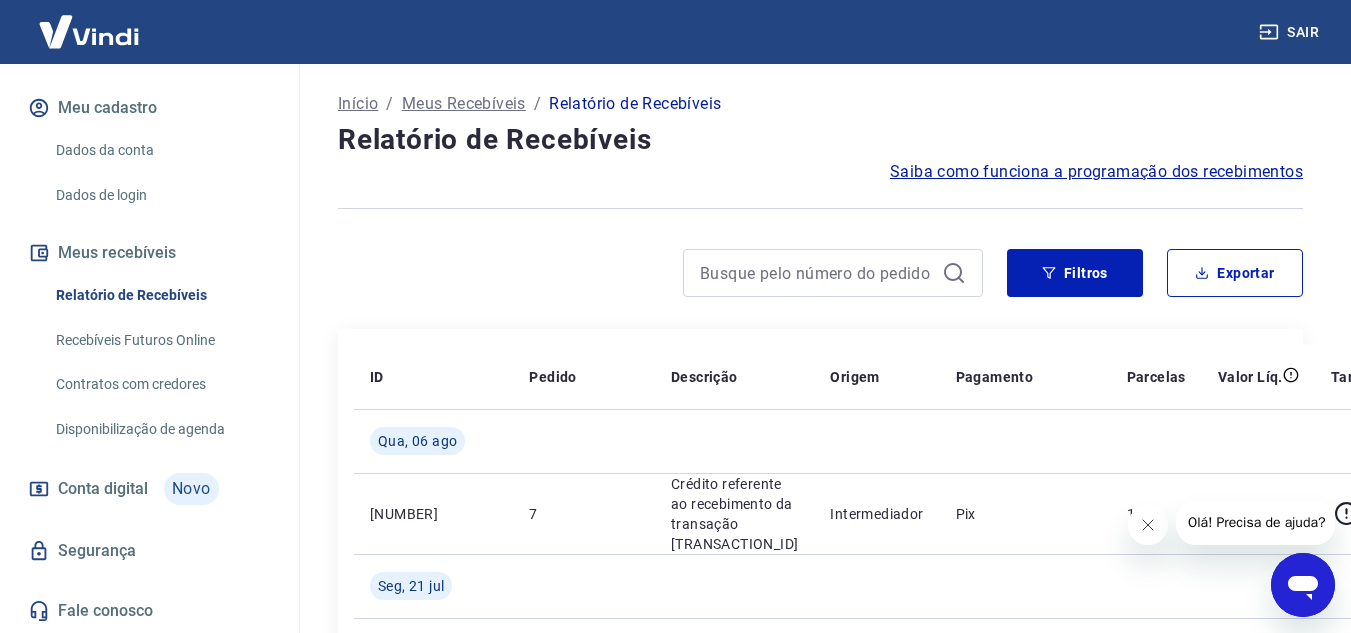 click on "Saiba como funciona a programação dos recebimentos" at bounding box center (1096, 172) 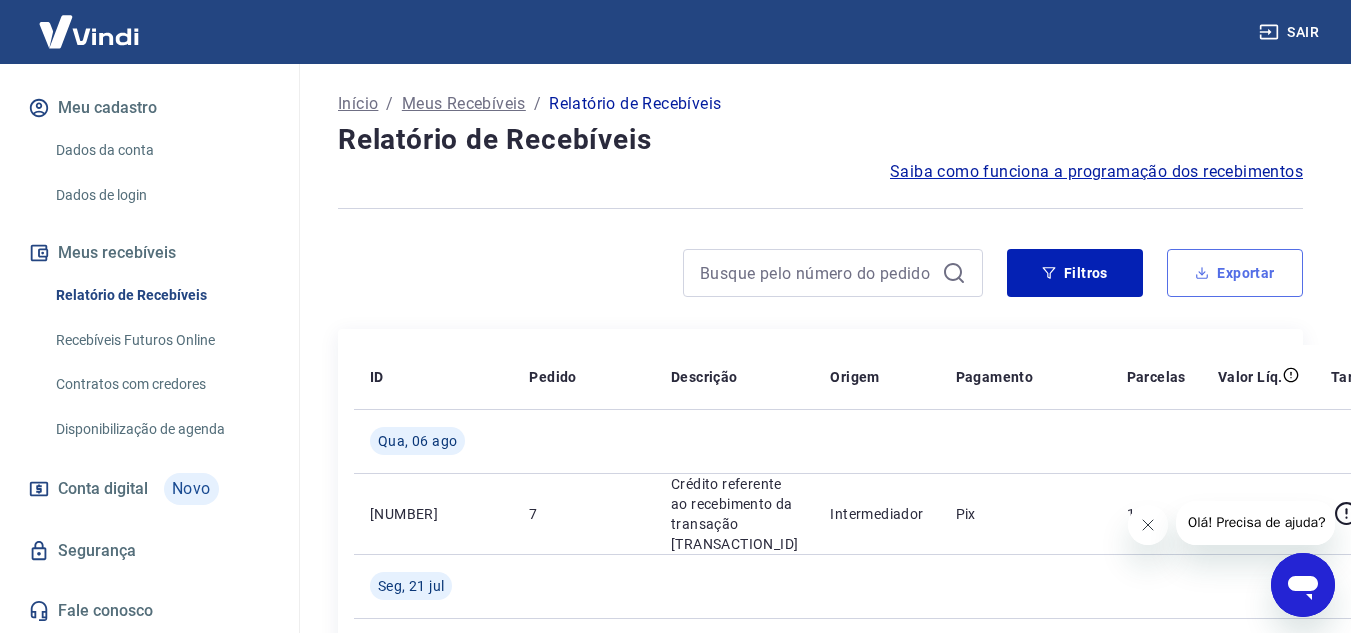 click on "Exportar" at bounding box center (1235, 273) 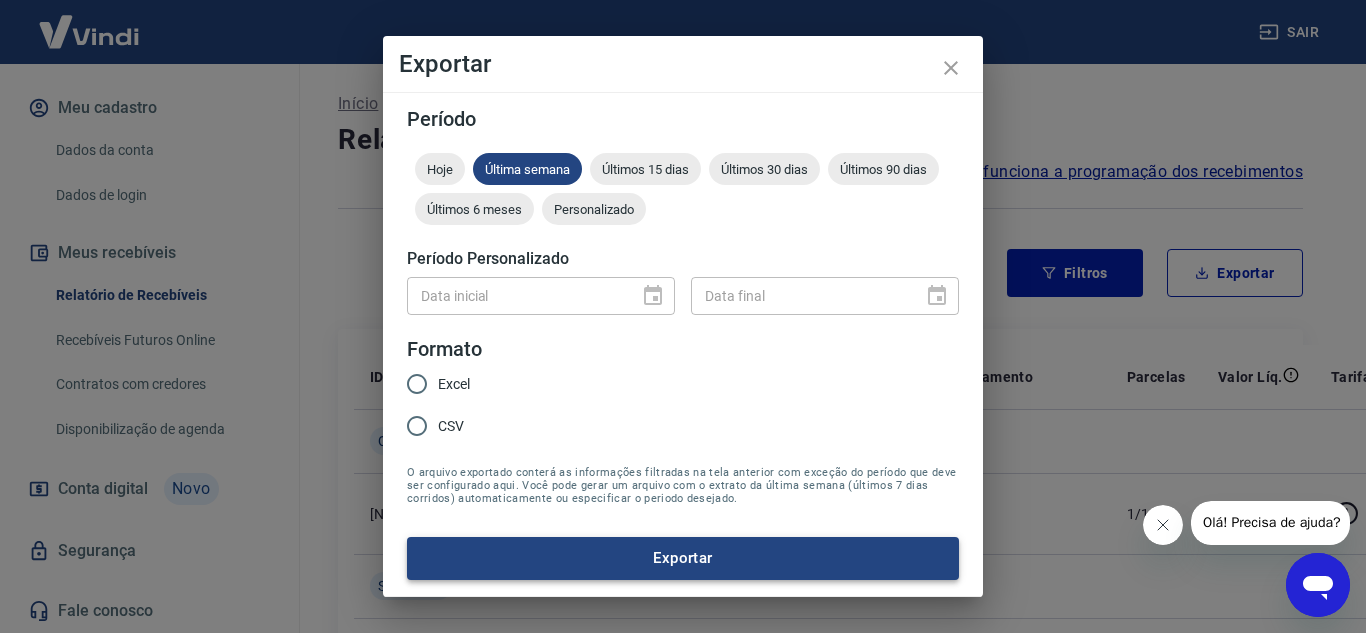 click on "Exportar" at bounding box center (683, 558) 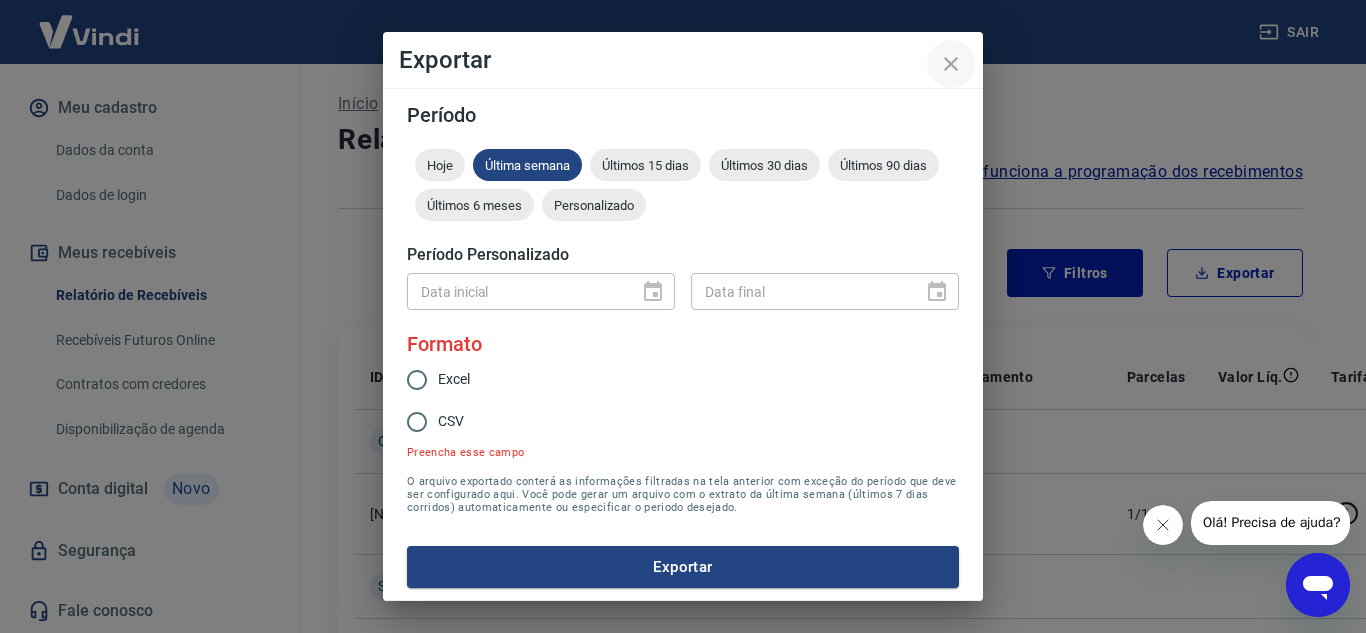click 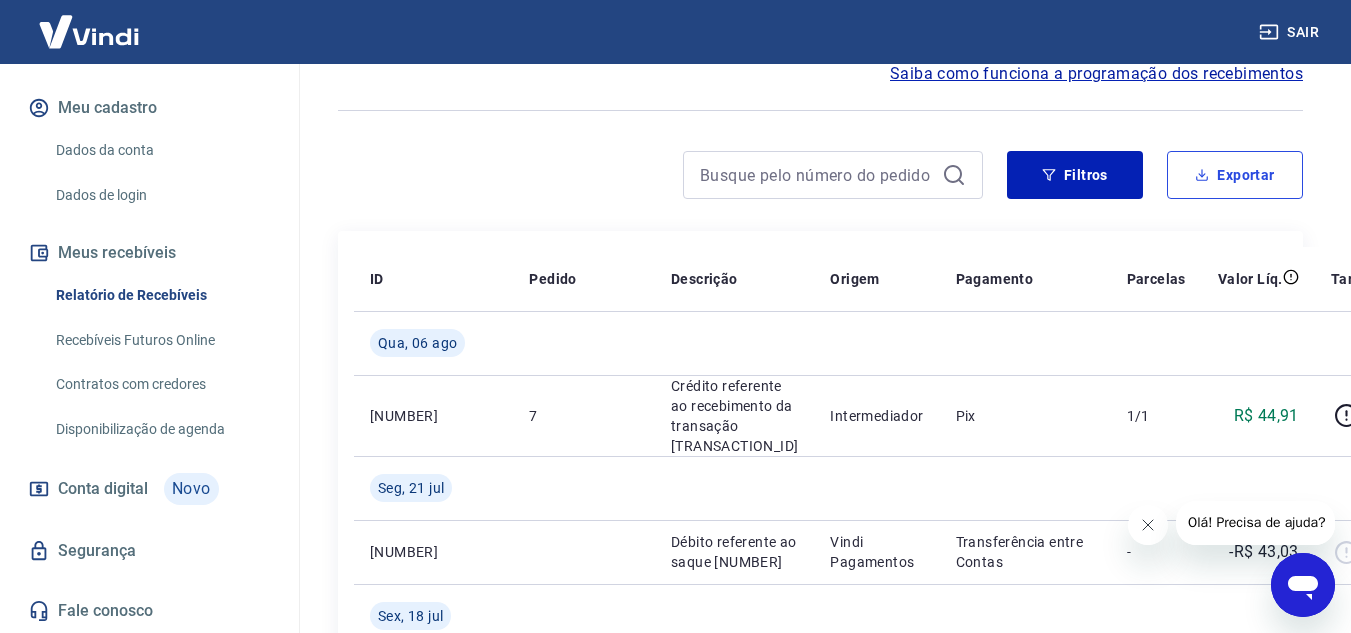 scroll, scrollTop: 651, scrollLeft: 0, axis: vertical 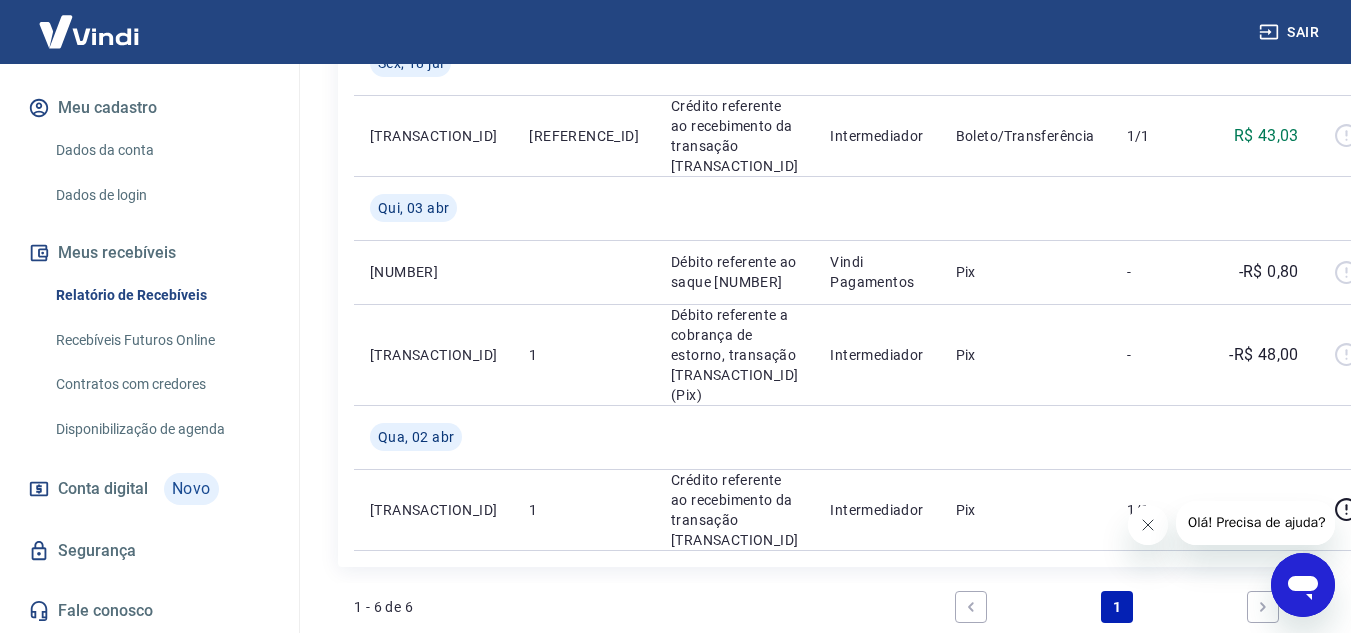 drag, startPoint x: 1330, startPoint y: 182, endPoint x: 1338, endPoint y: 136, distance: 46.69047 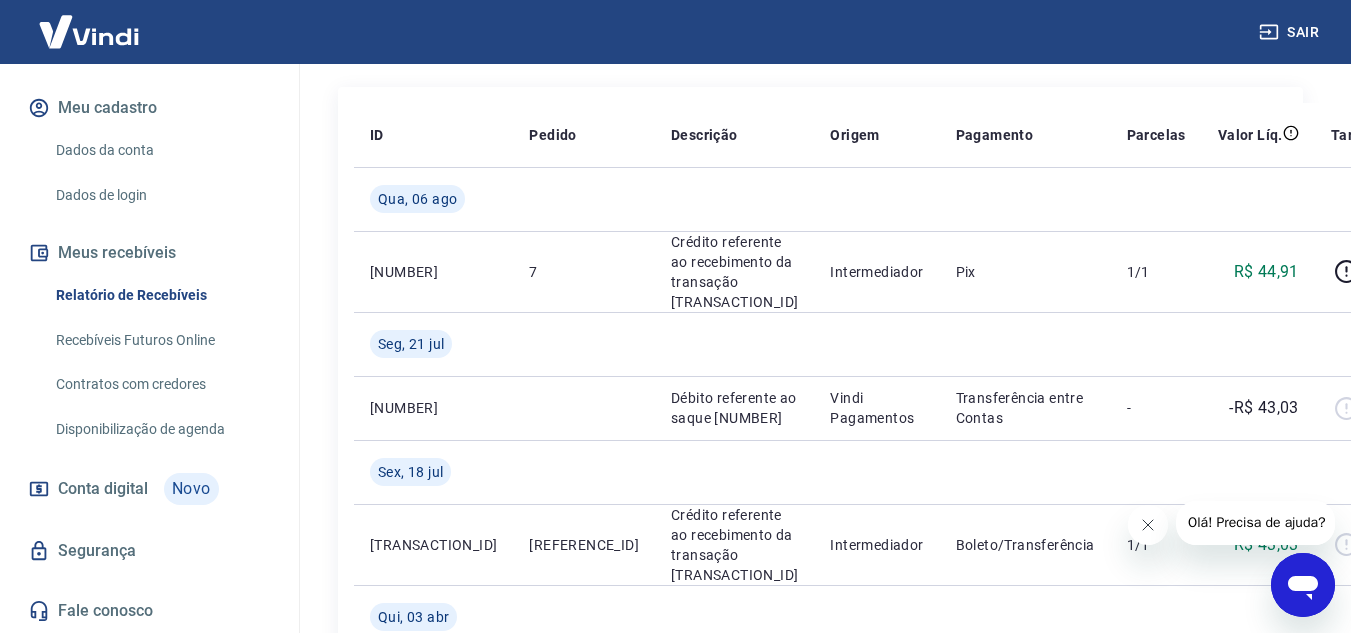 scroll, scrollTop: 233, scrollLeft: 0, axis: vertical 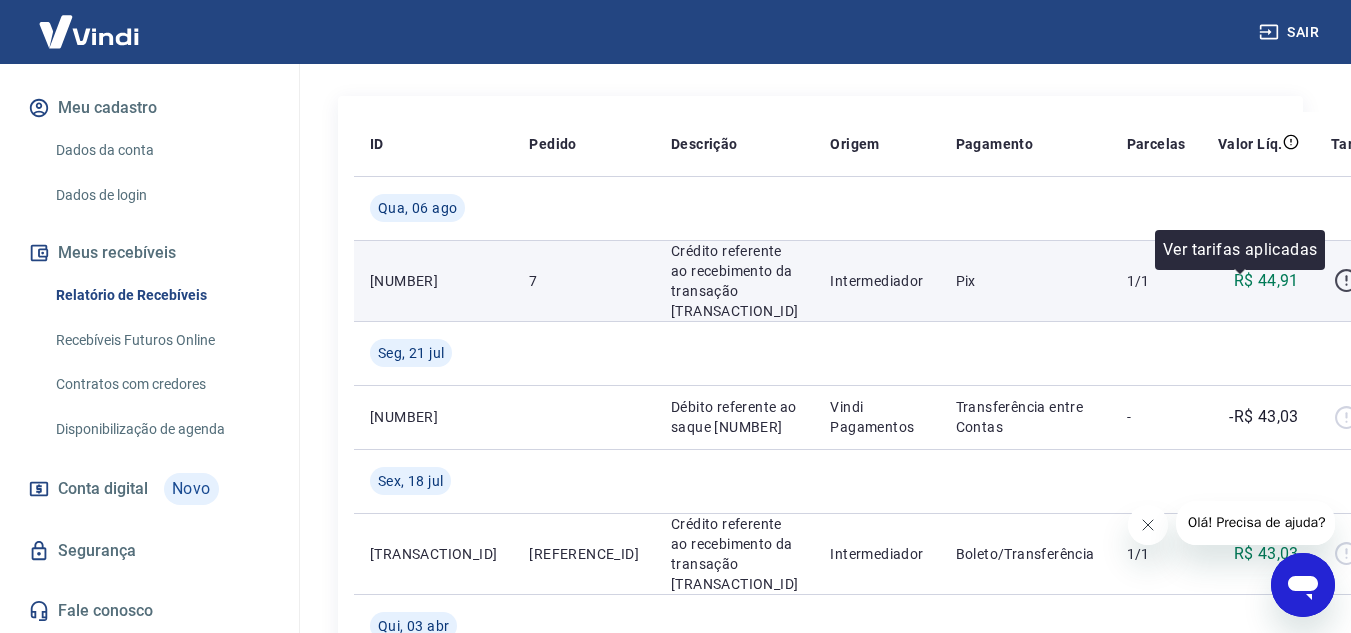 click 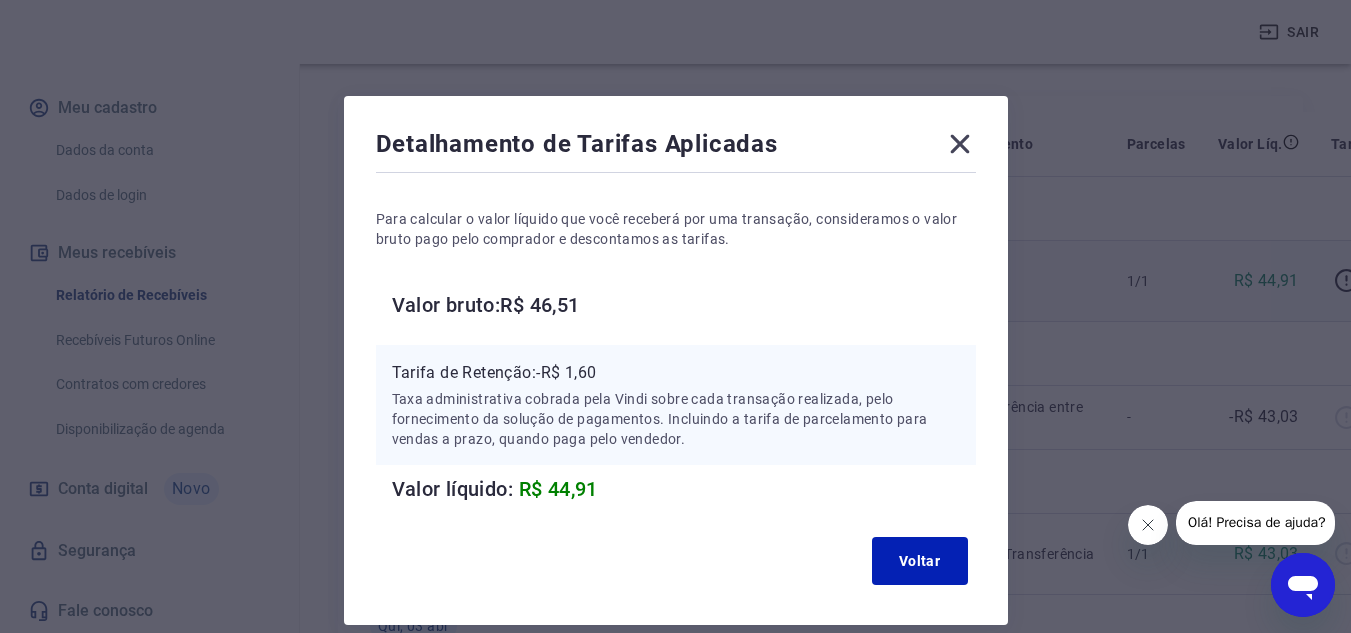 scroll, scrollTop: 88, scrollLeft: 0, axis: vertical 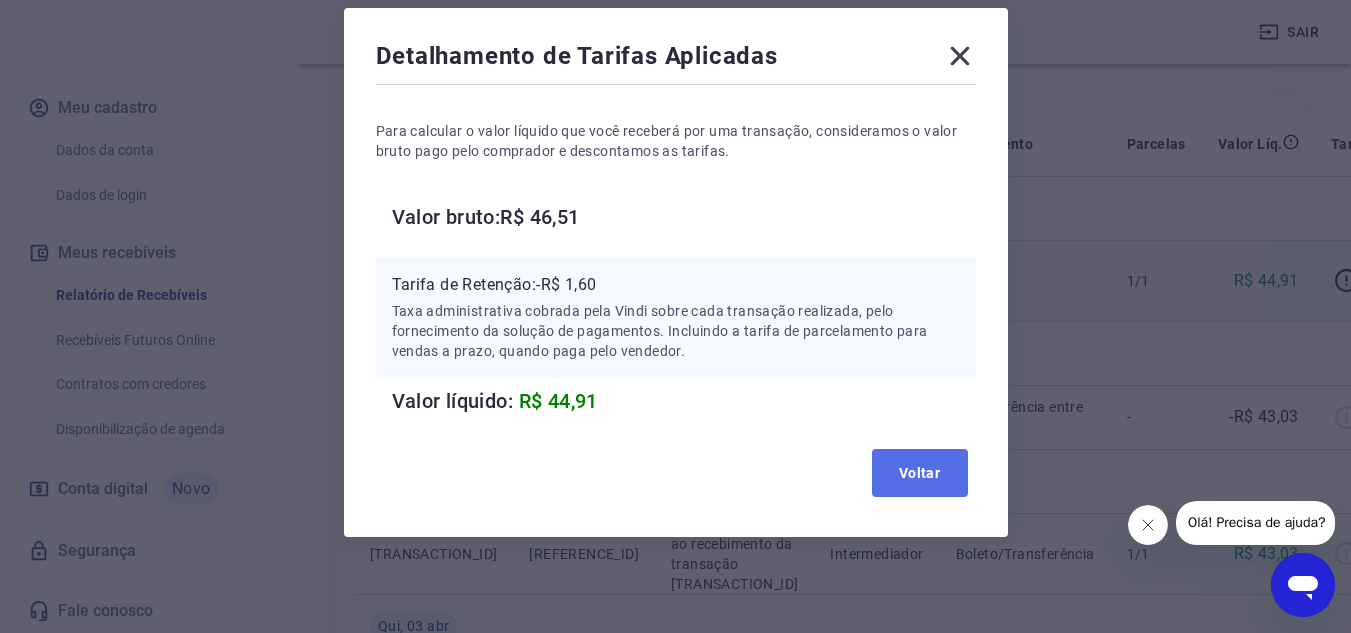 click on "Voltar" at bounding box center [920, 473] 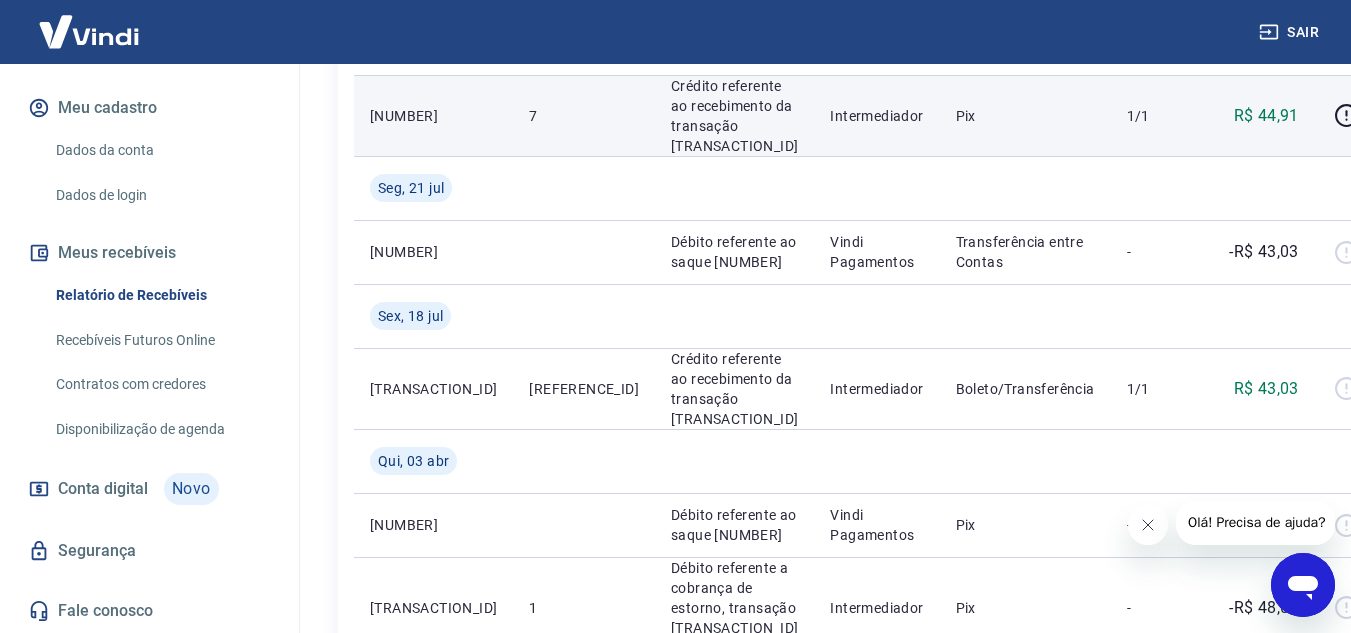 scroll, scrollTop: 433, scrollLeft: 0, axis: vertical 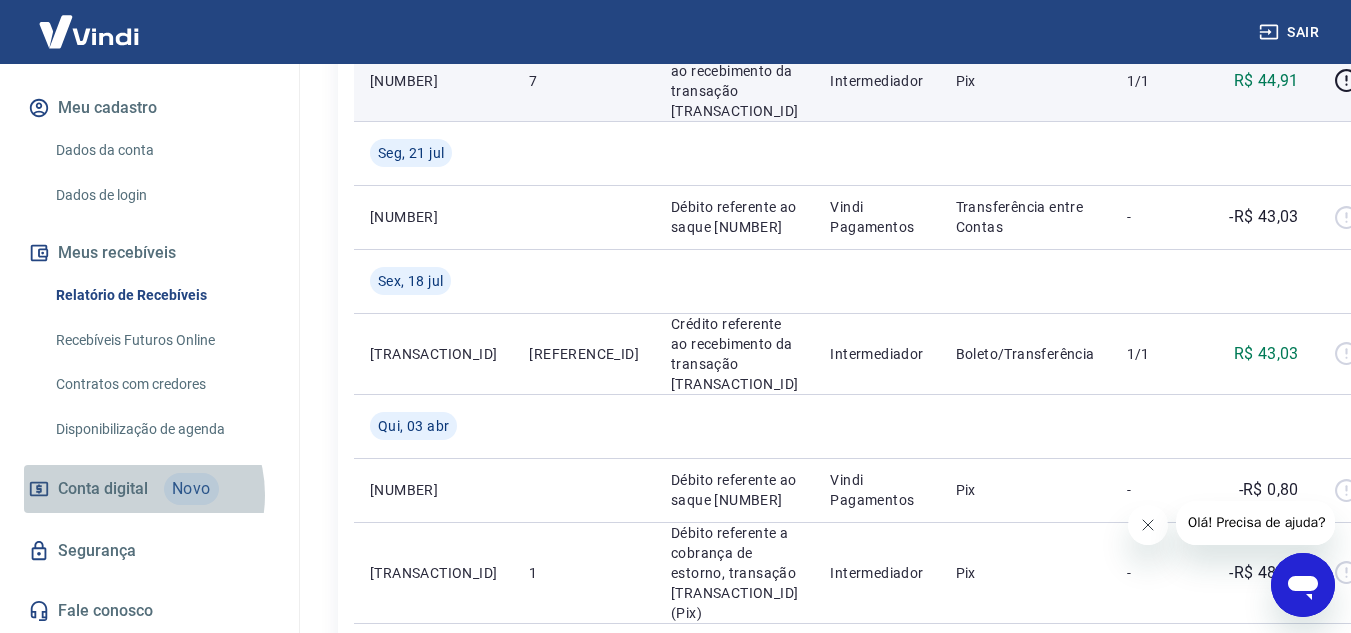 click on "Conta digital" at bounding box center (103, 489) 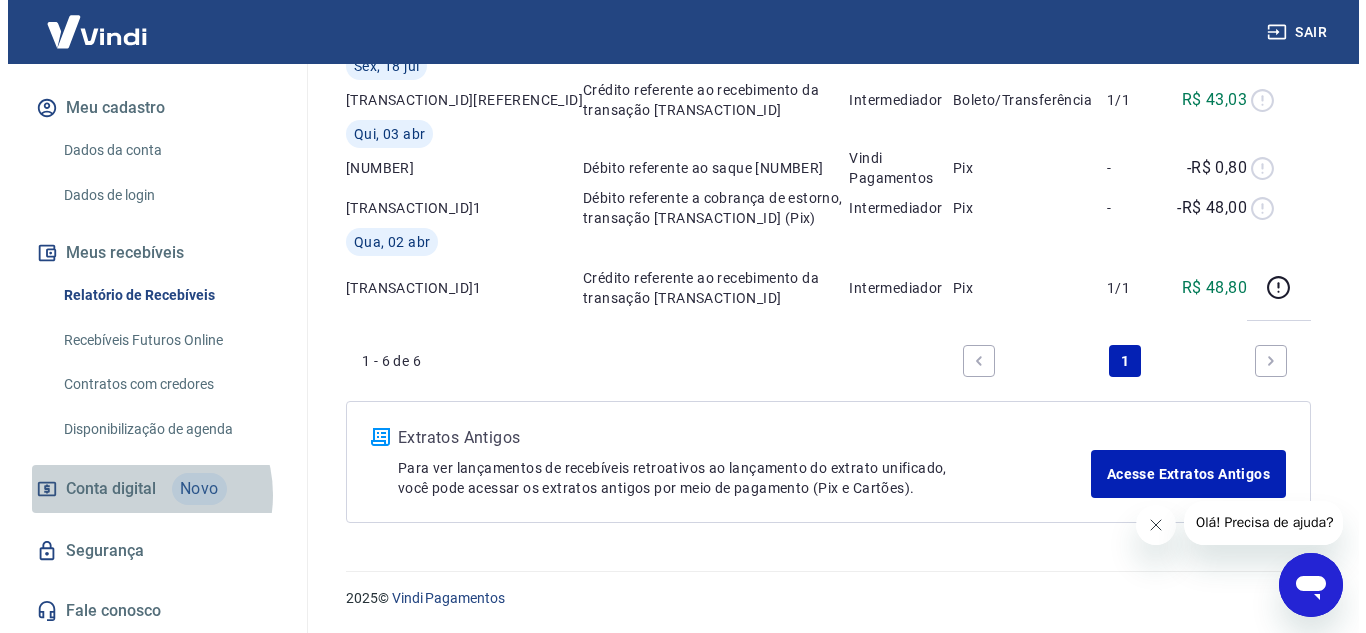 scroll, scrollTop: 0, scrollLeft: 0, axis: both 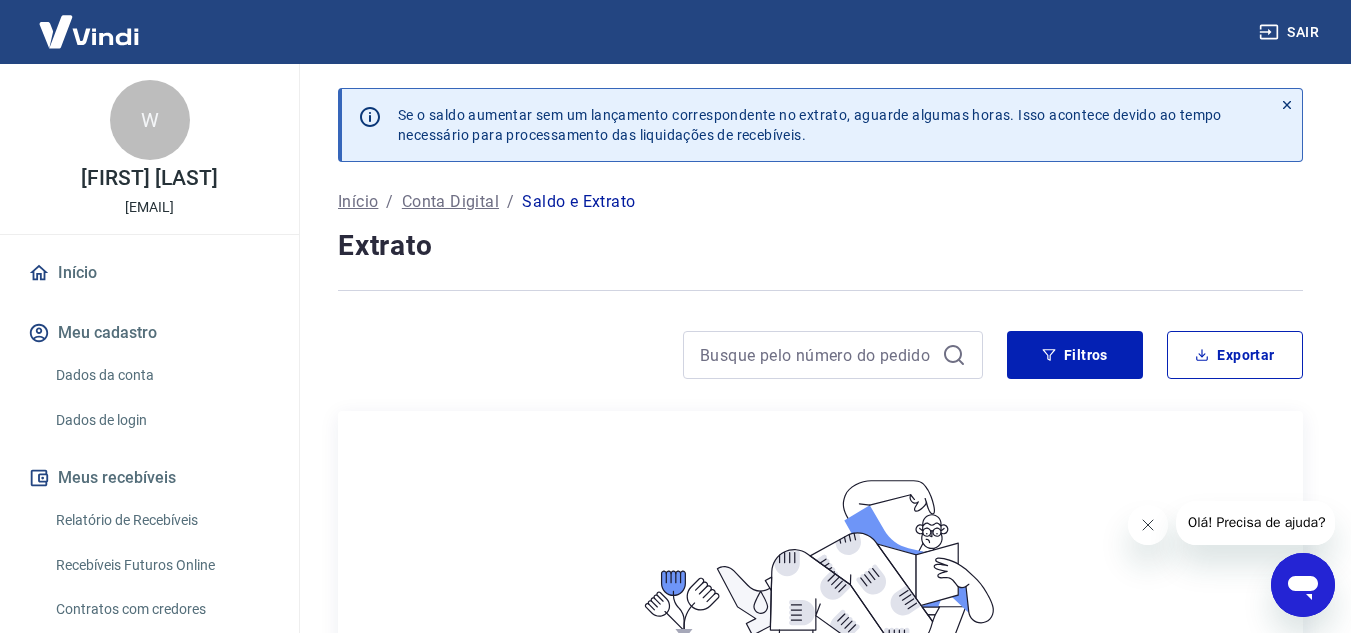 click on "Conta Digital" at bounding box center [450, 202] 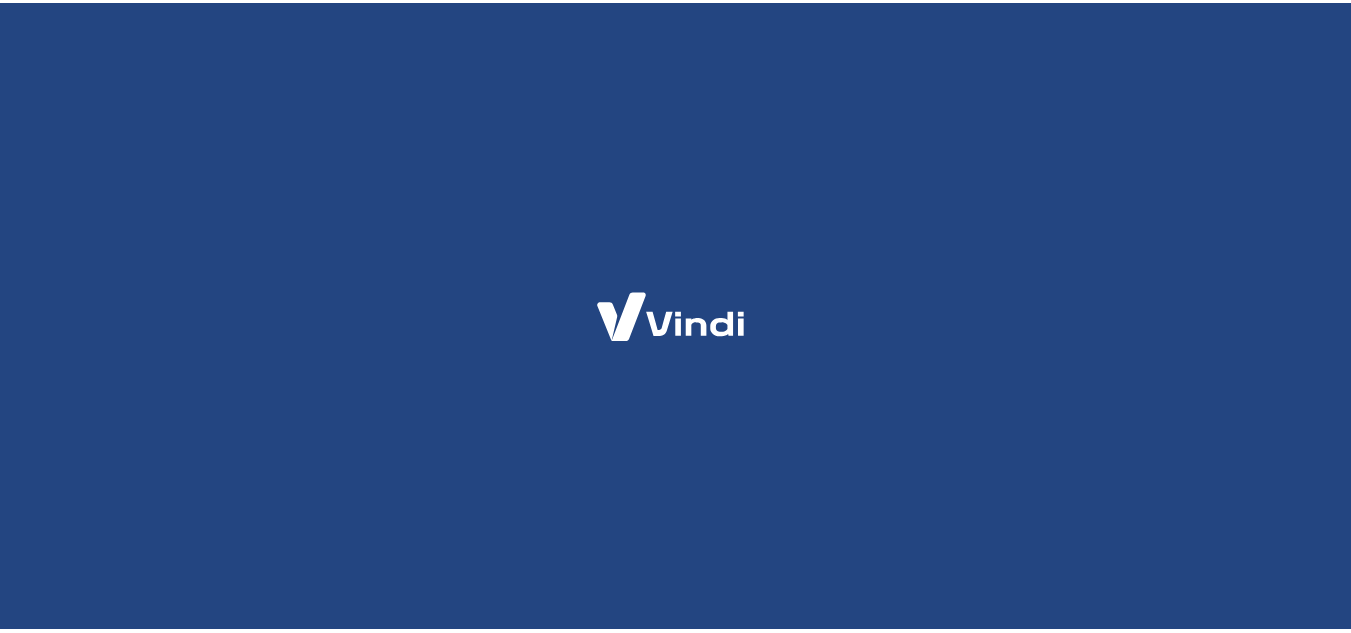 scroll, scrollTop: 0, scrollLeft: 0, axis: both 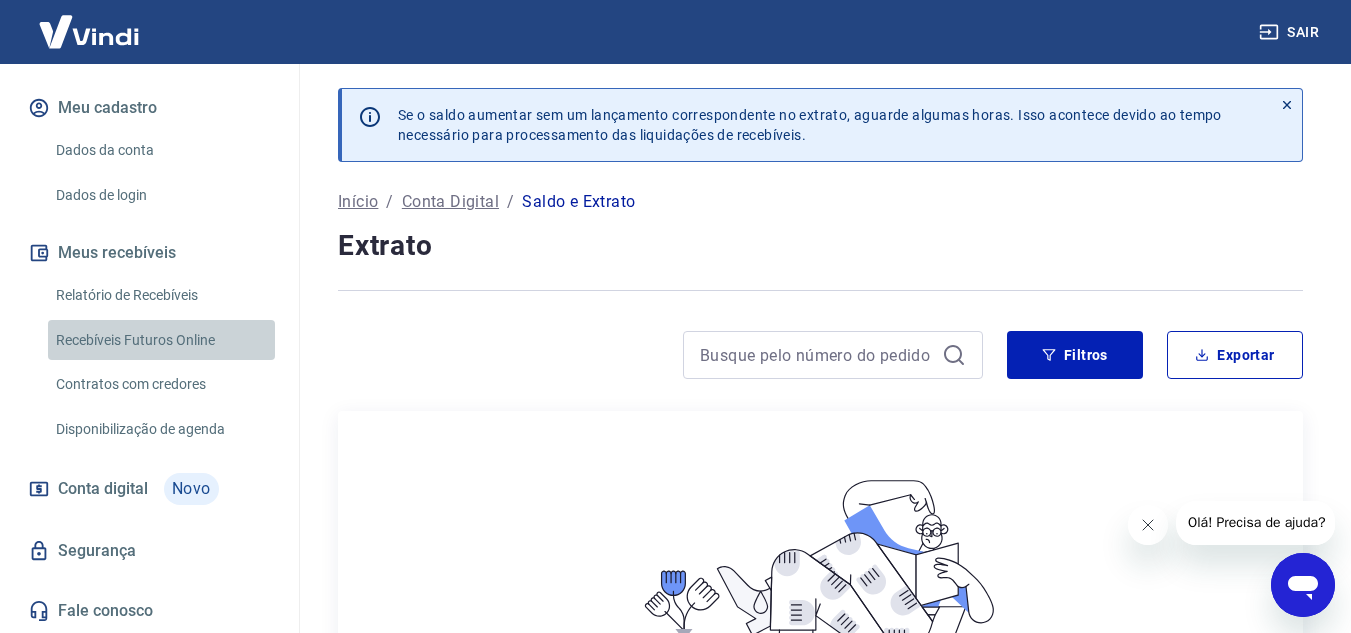 click on "Recebíveis Futuros Online" at bounding box center (161, 340) 